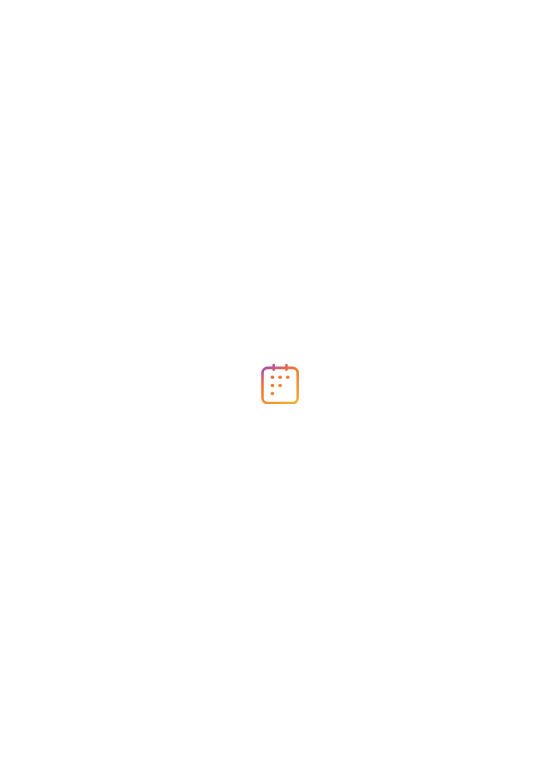 scroll, scrollTop: 0, scrollLeft: 0, axis: both 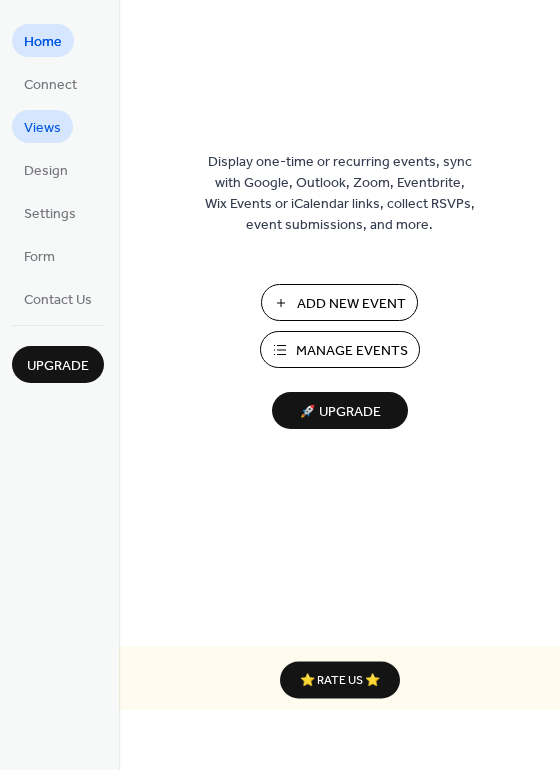 click on "Views" at bounding box center (42, 128) 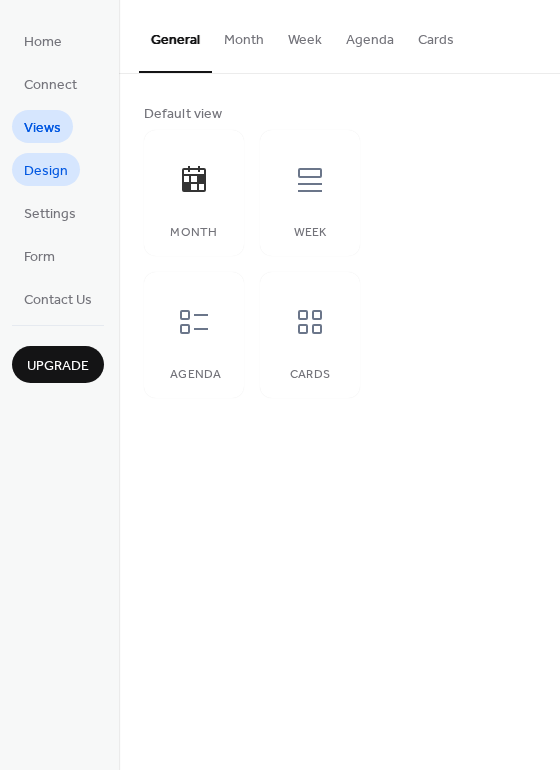 click on "Design" at bounding box center [46, 171] 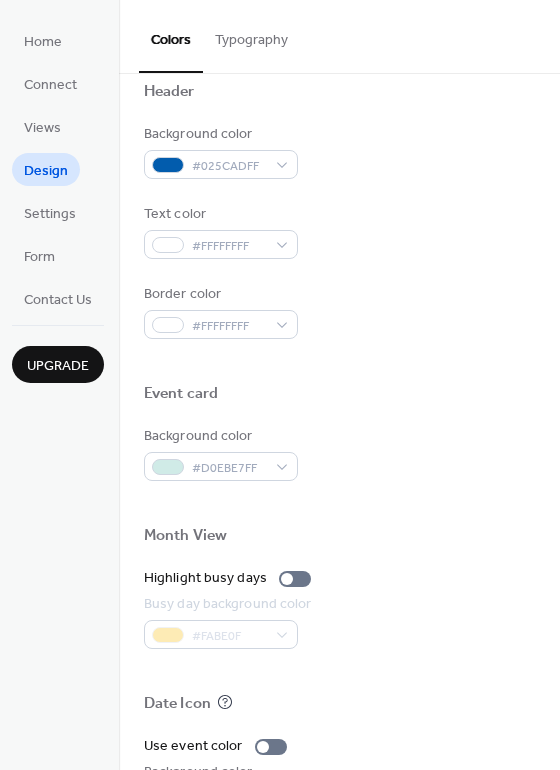 scroll, scrollTop: 856, scrollLeft: 0, axis: vertical 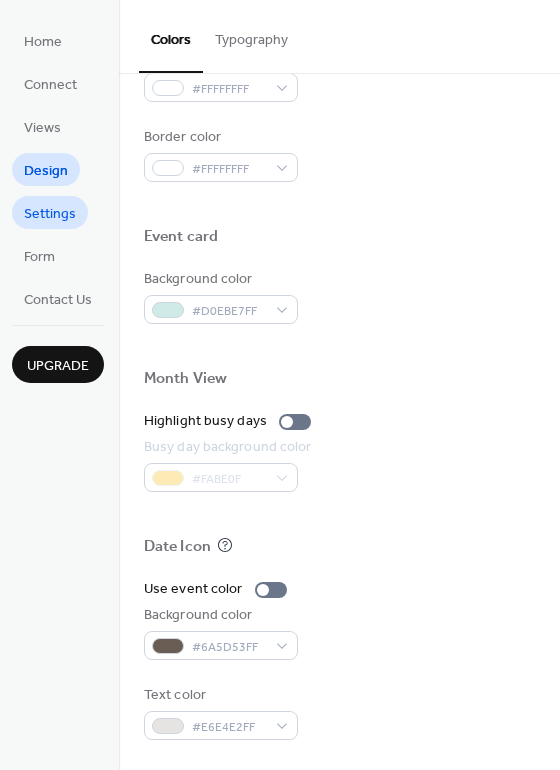 click on "Settings" at bounding box center (50, 214) 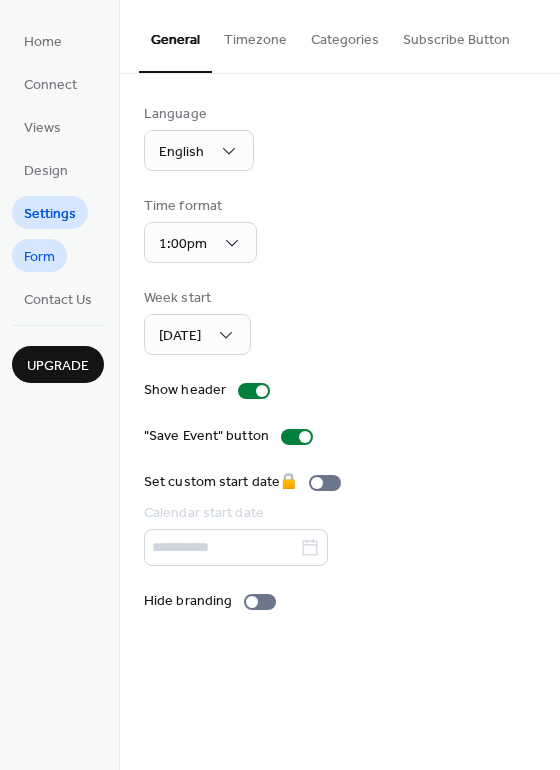click on "Form" at bounding box center (39, 257) 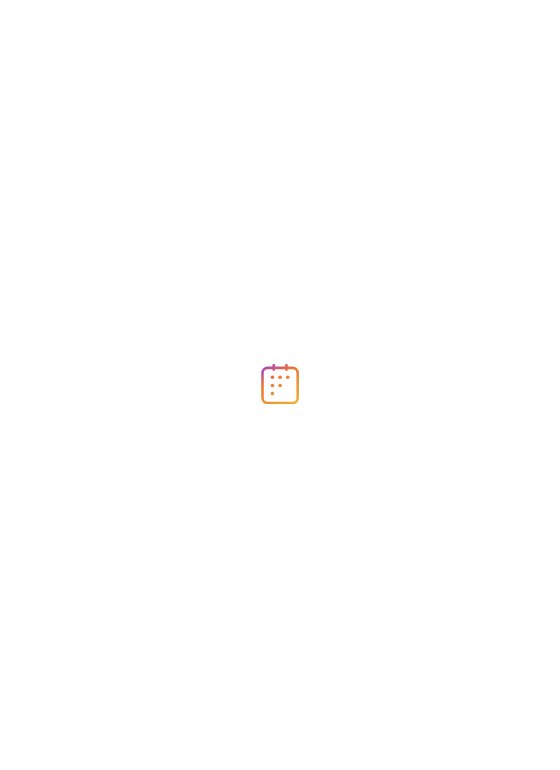 scroll, scrollTop: 0, scrollLeft: 0, axis: both 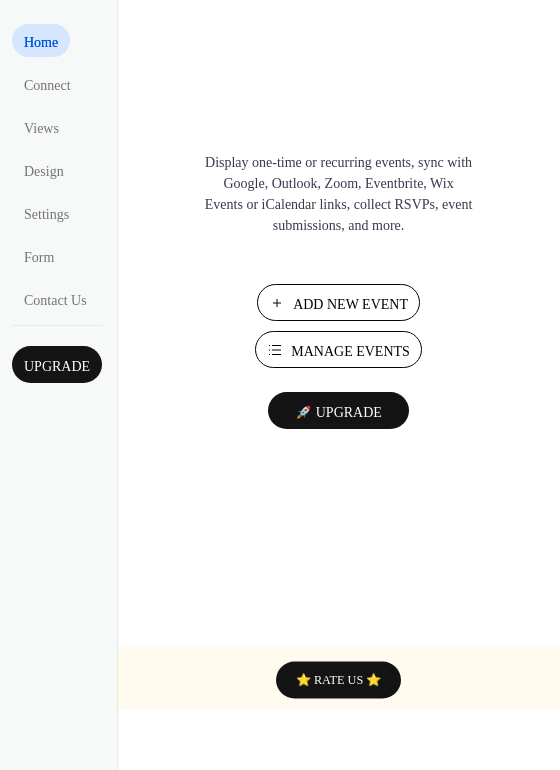 click on "Manage Events" at bounding box center [350, 351] 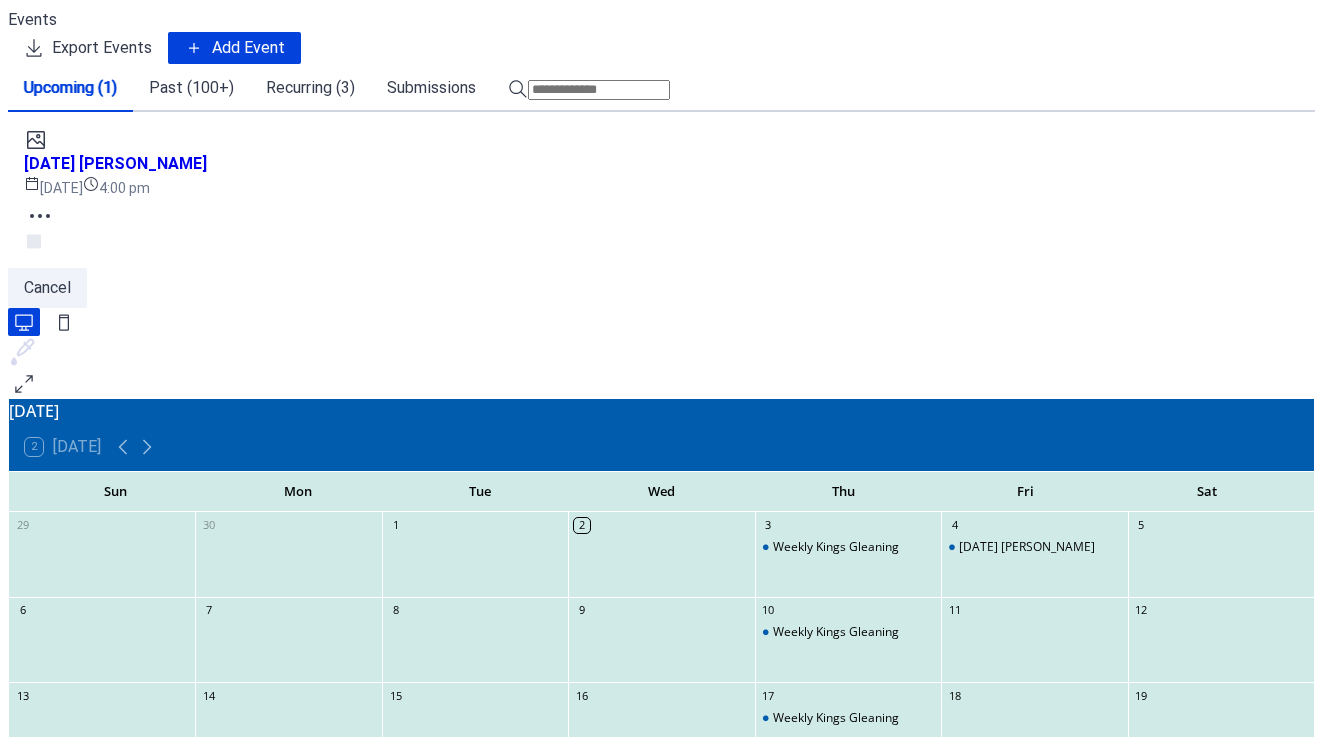 scroll, scrollTop: 0, scrollLeft: 0, axis: both 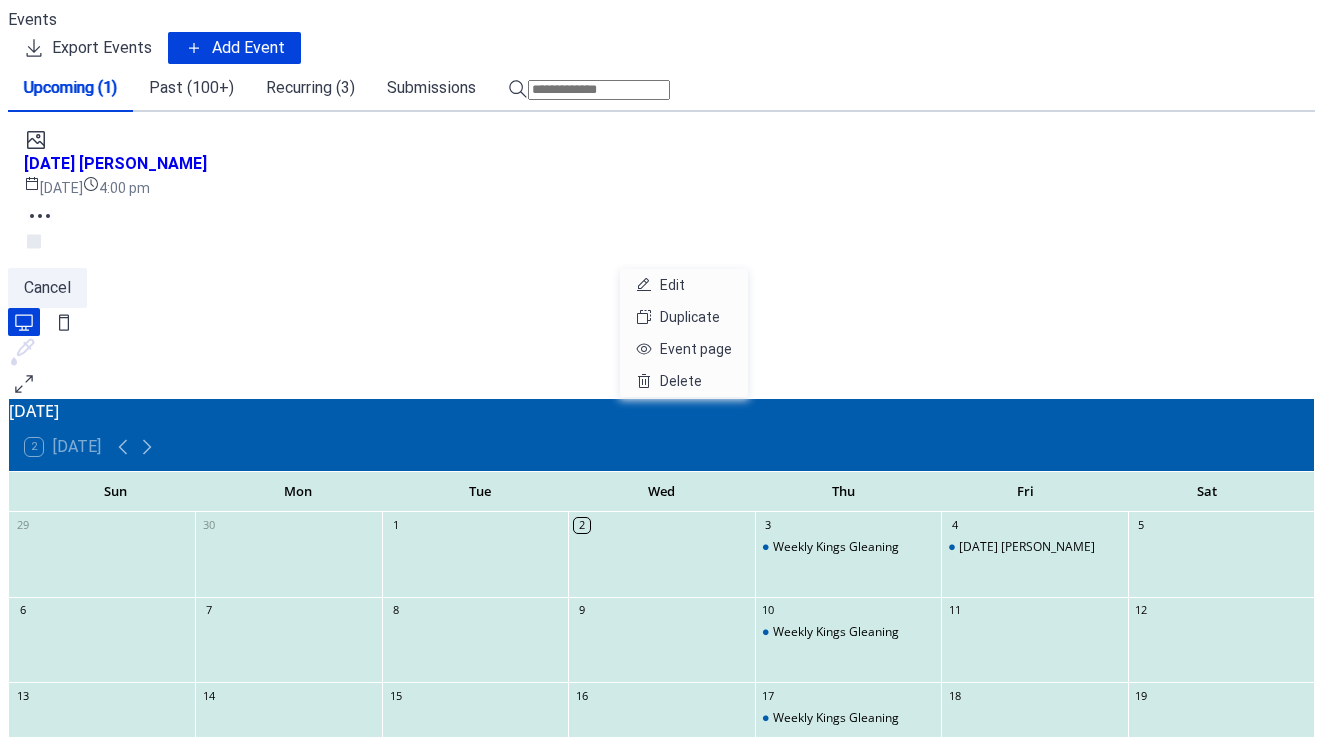 click 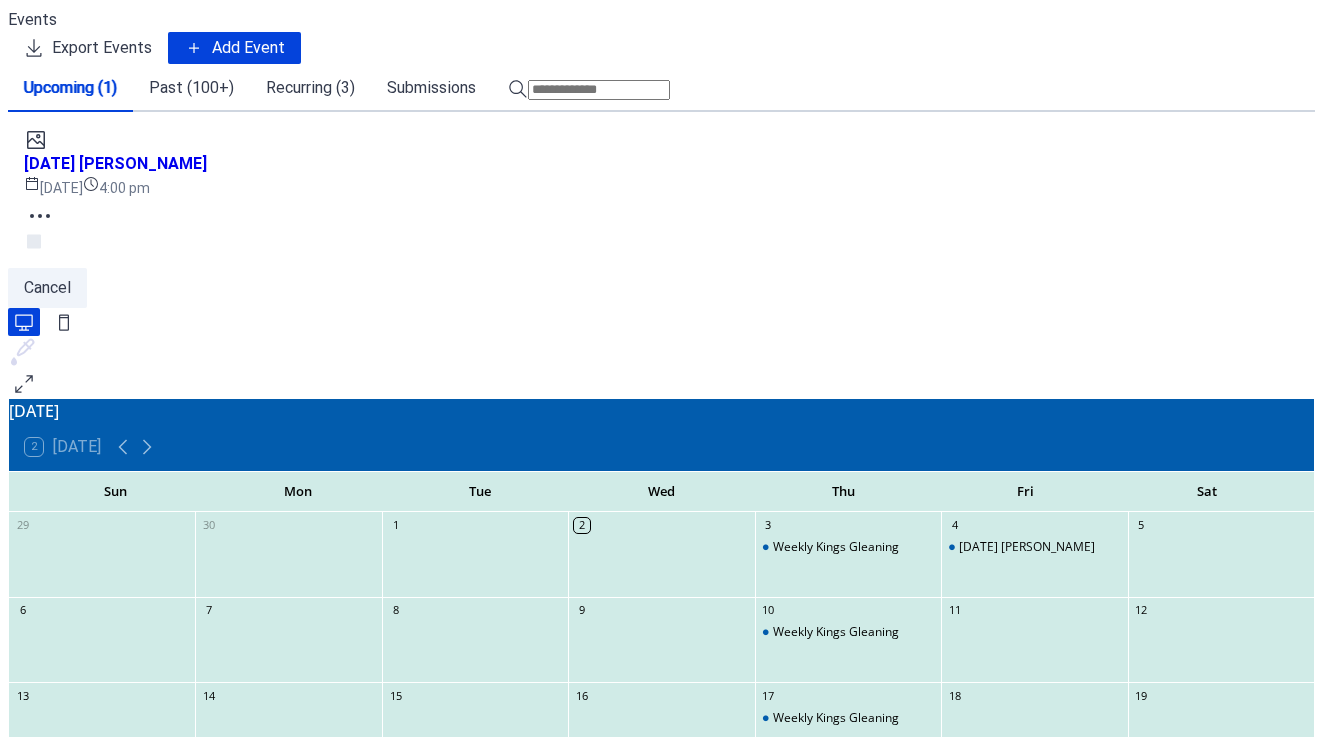 click on "[DATE] [PERSON_NAME]" at bounding box center (115, 164) 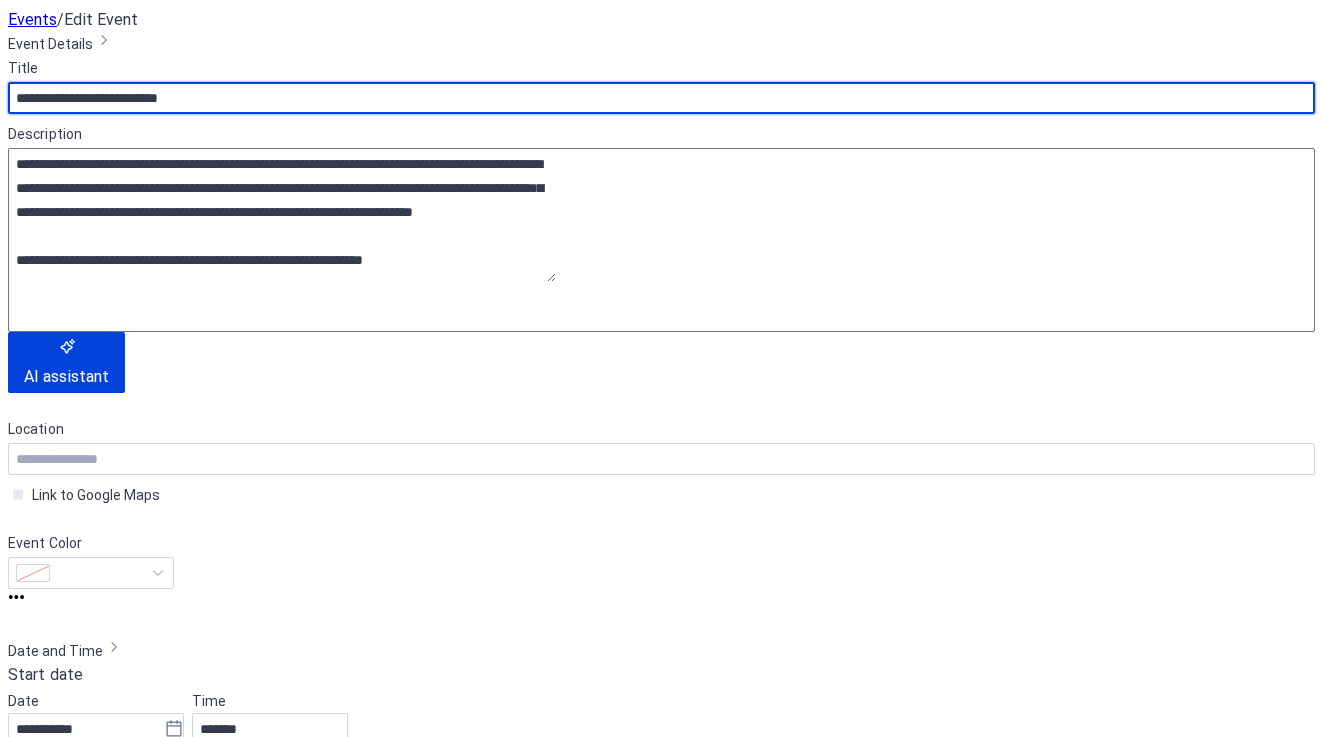 scroll, scrollTop: 669, scrollLeft: 0, axis: vertical 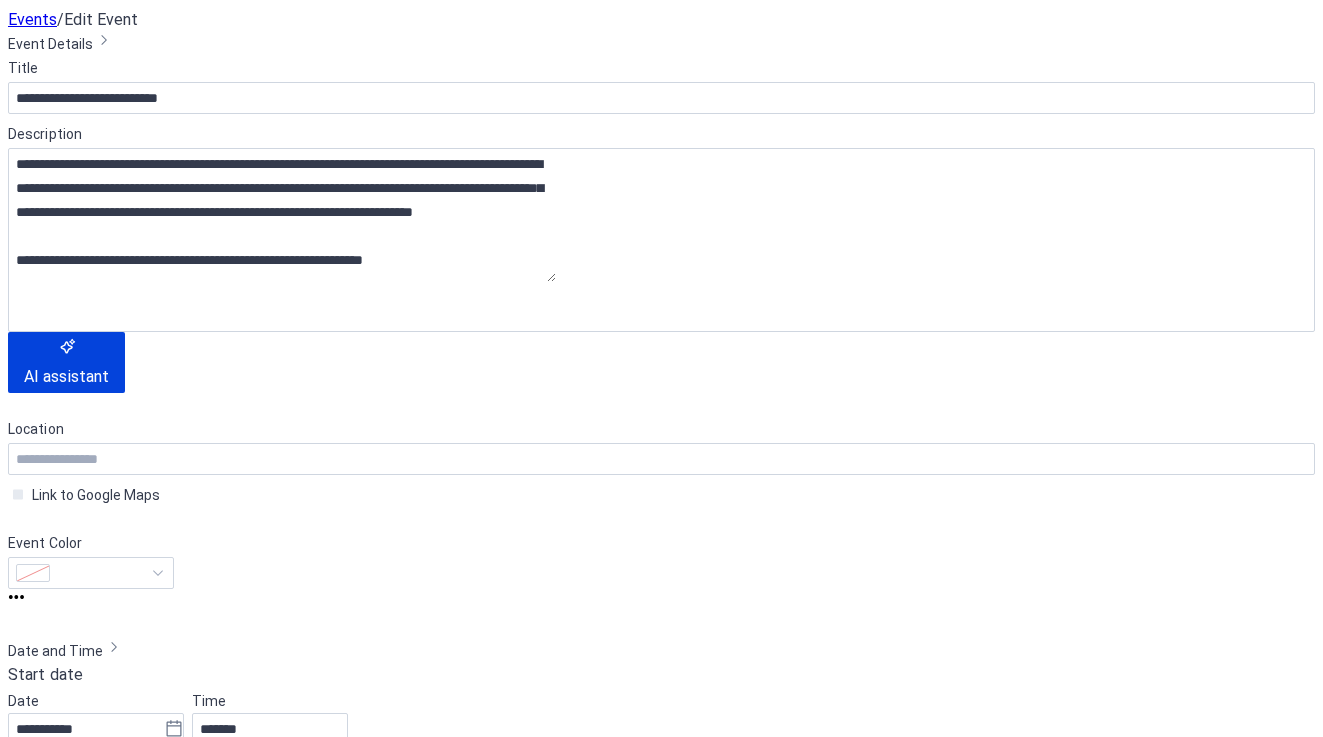 click on "•••" at bounding box center [661, 1390] 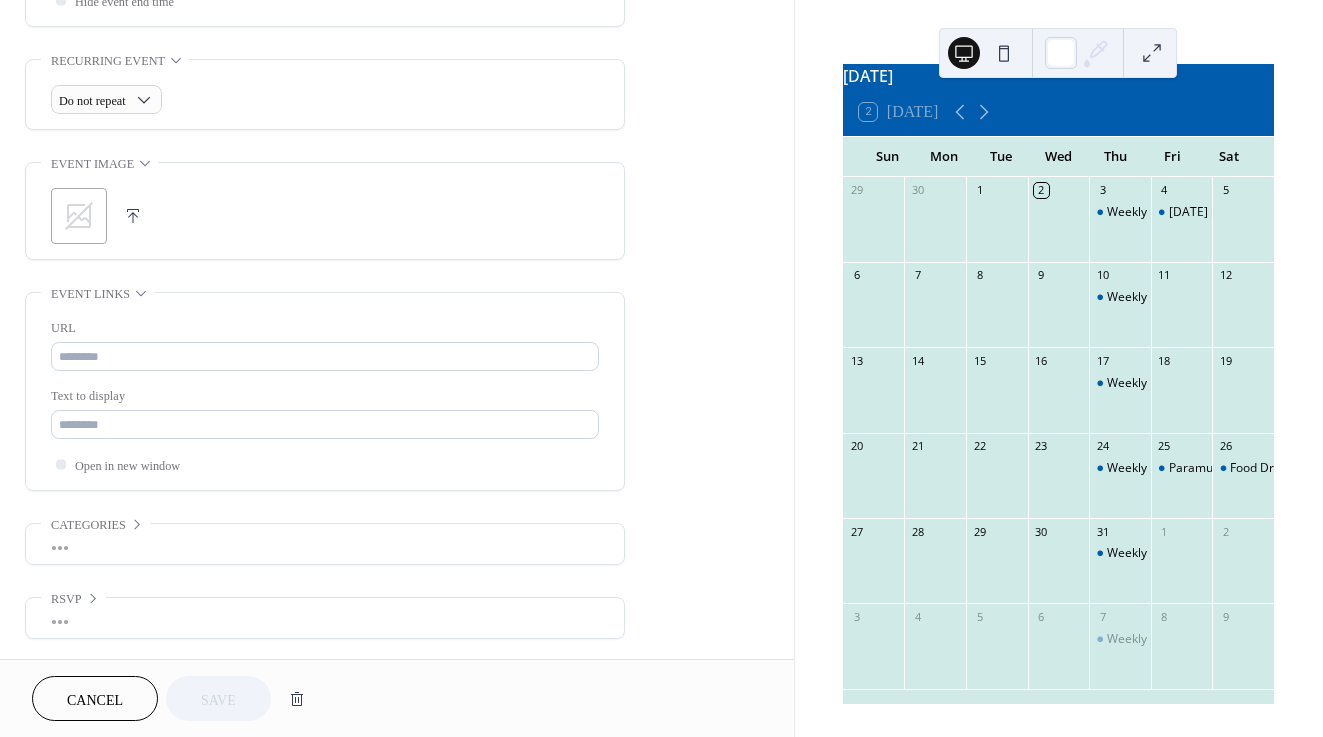 click on "•••" at bounding box center [325, 544] 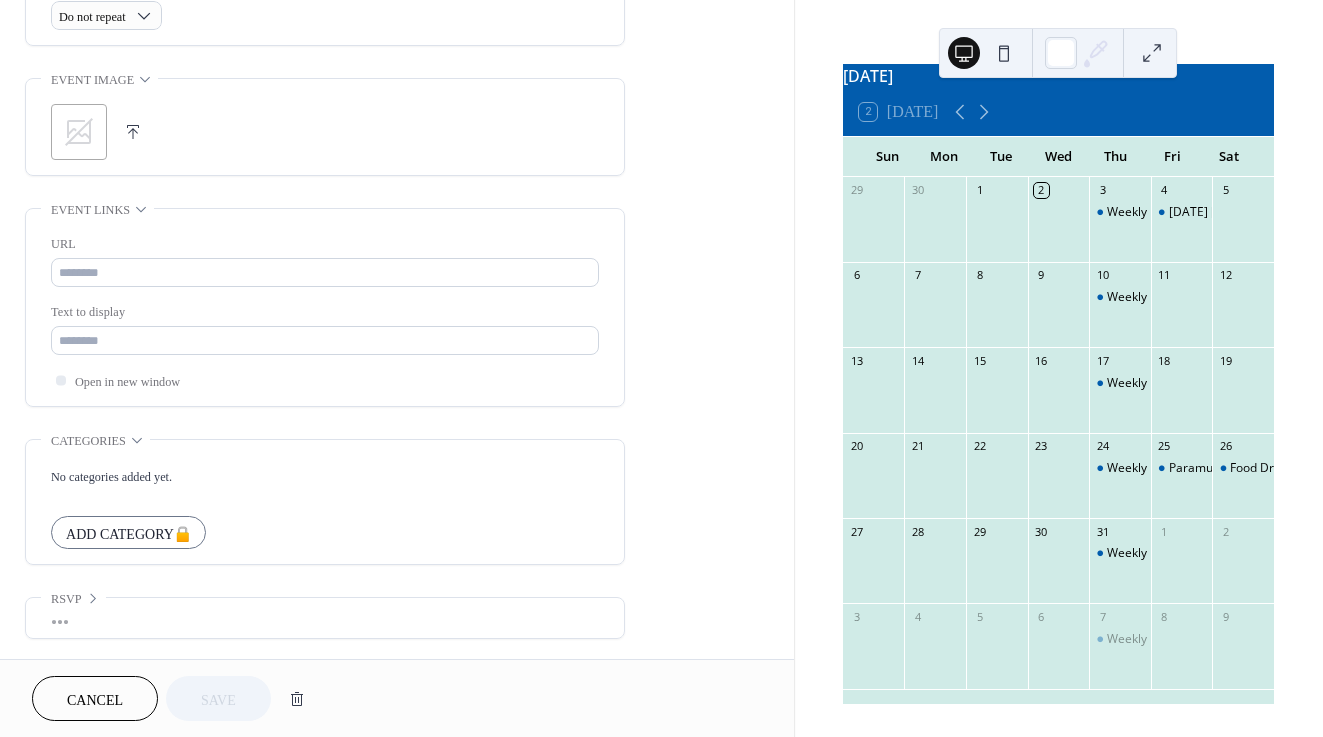 click on "•••" at bounding box center [325, 618] 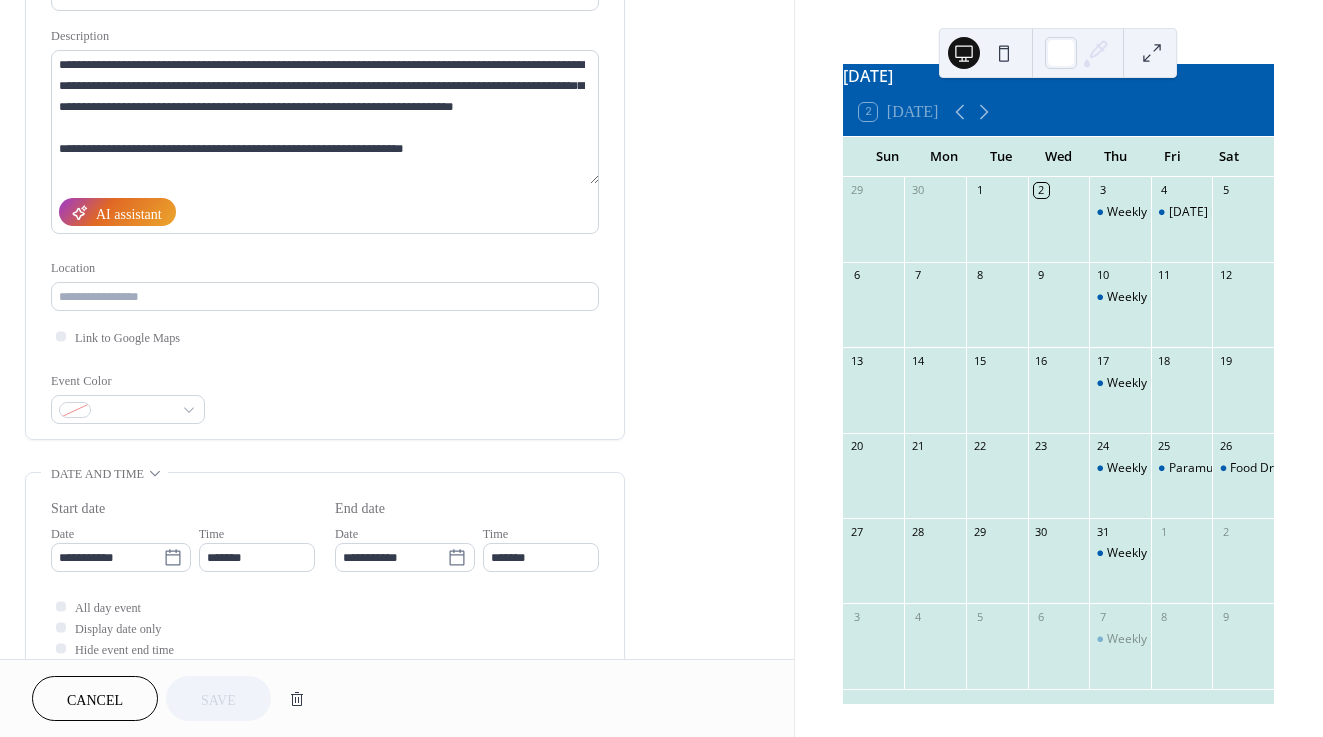 scroll, scrollTop: 0, scrollLeft: 0, axis: both 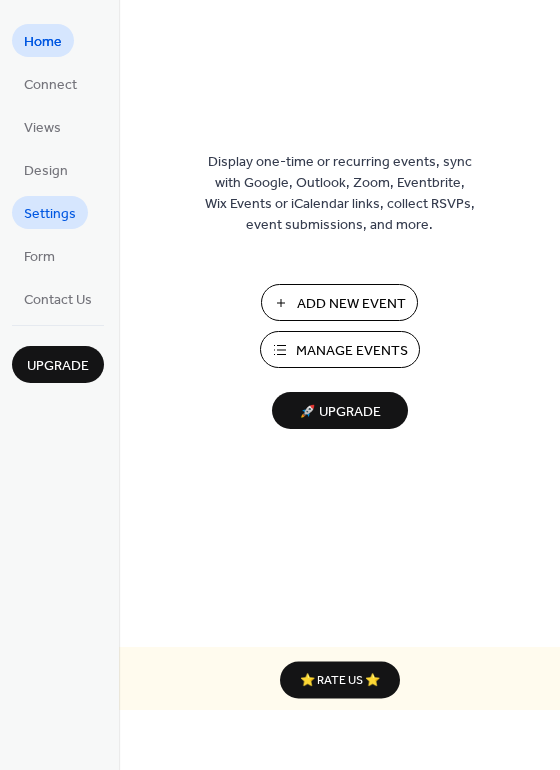 click on "Settings" at bounding box center (50, 214) 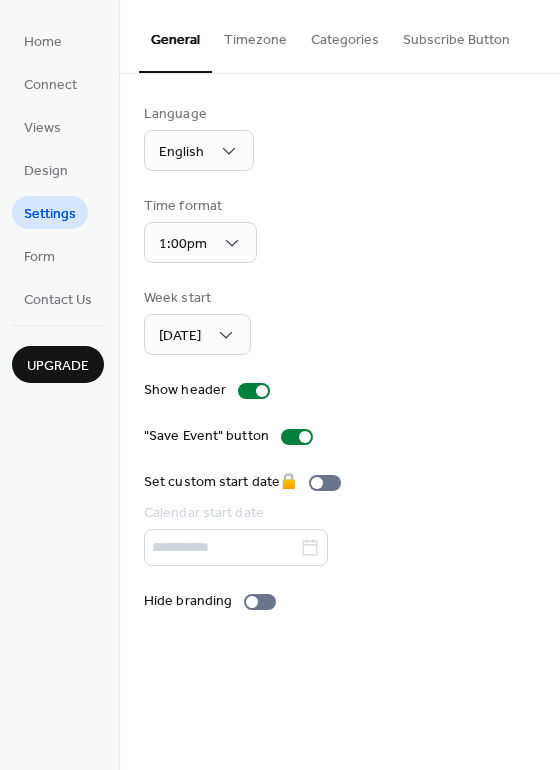 click on "Timezone" at bounding box center (255, 35) 